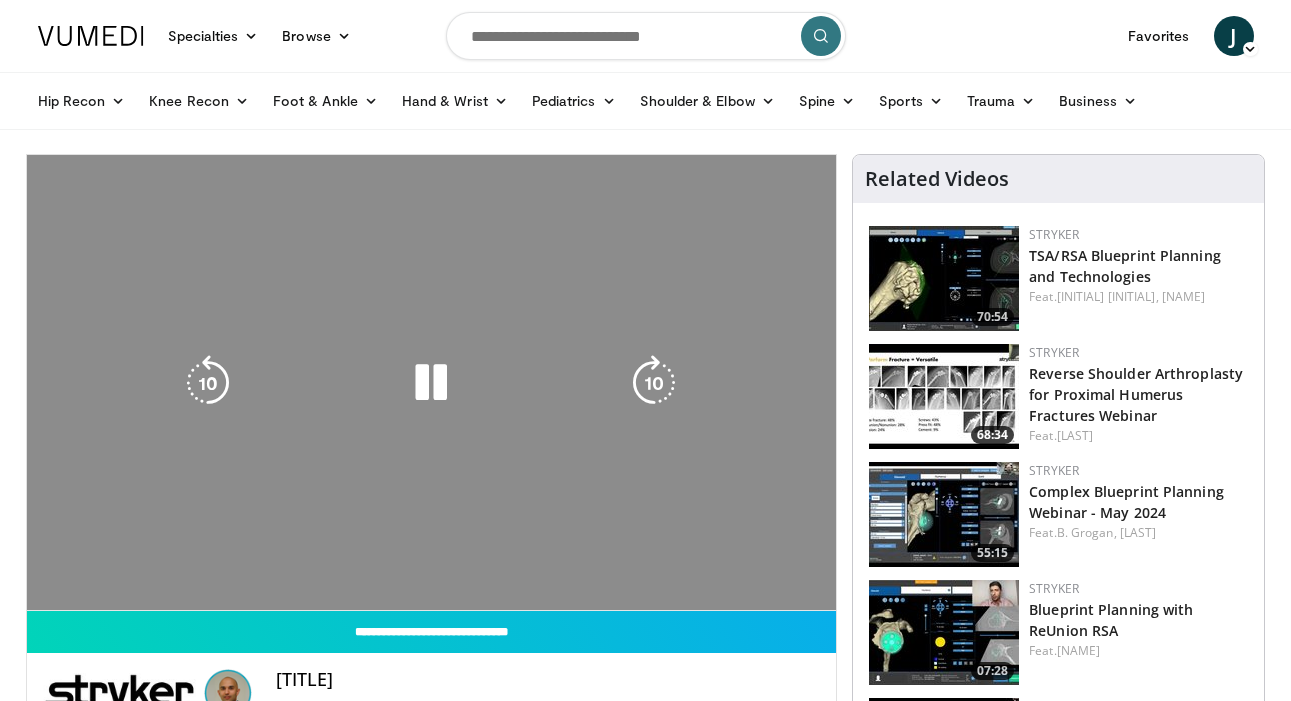 scroll, scrollTop: 0, scrollLeft: 0, axis: both 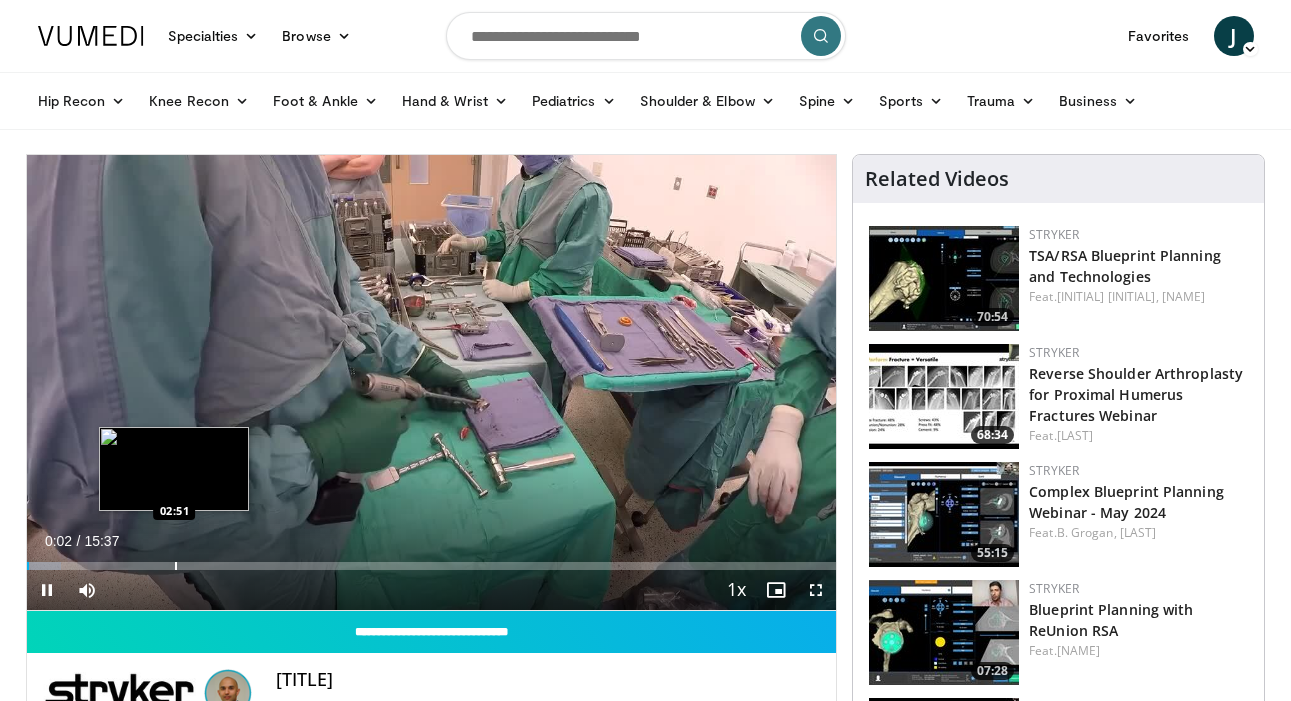 click on "Loaded :  4.22% 00:02 02:51" at bounding box center (432, 560) 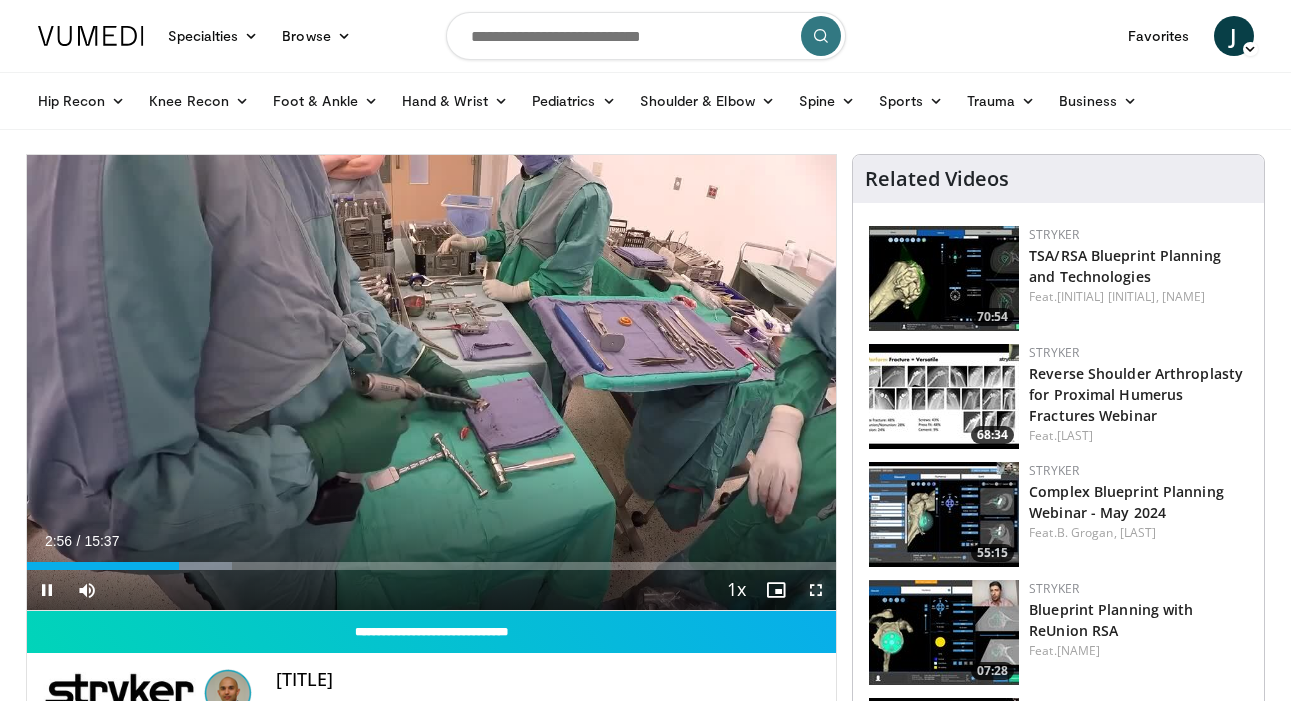 click at bounding box center (816, 590) 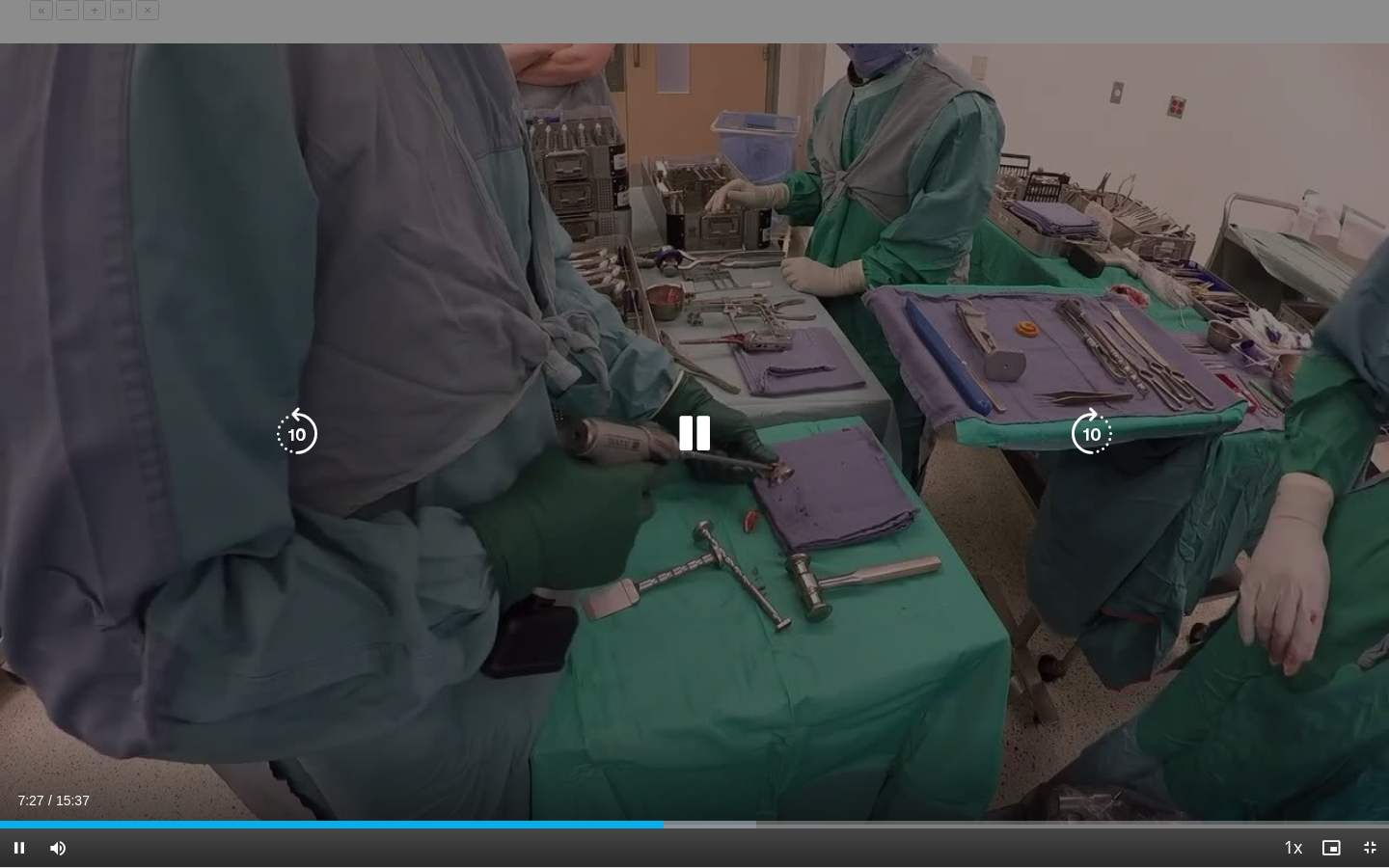 click on "[DURATION]
Tap to unmute" at bounding box center [694, 433] 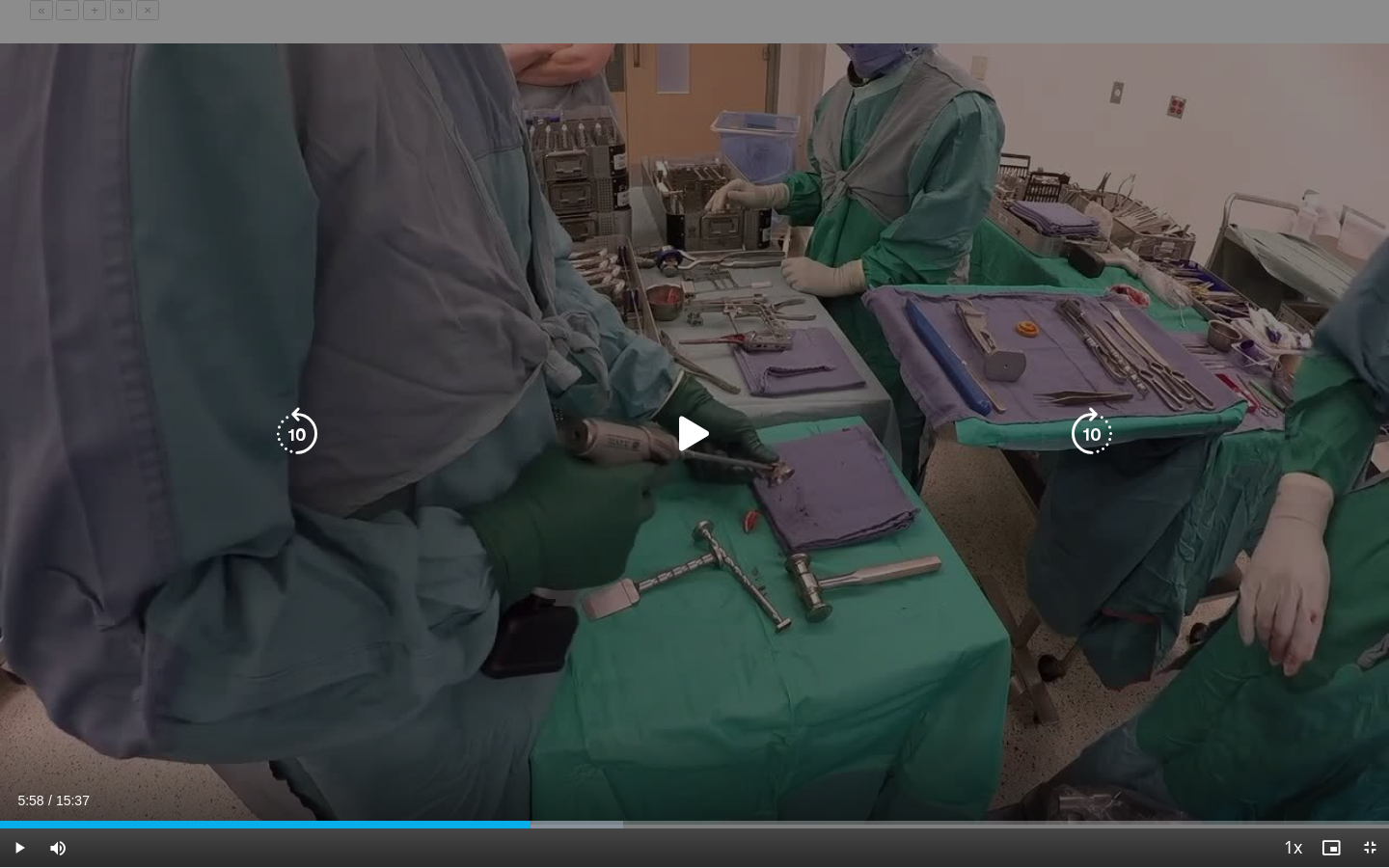 click on "90 seconds
Tap to unmute" at bounding box center [694, 433] 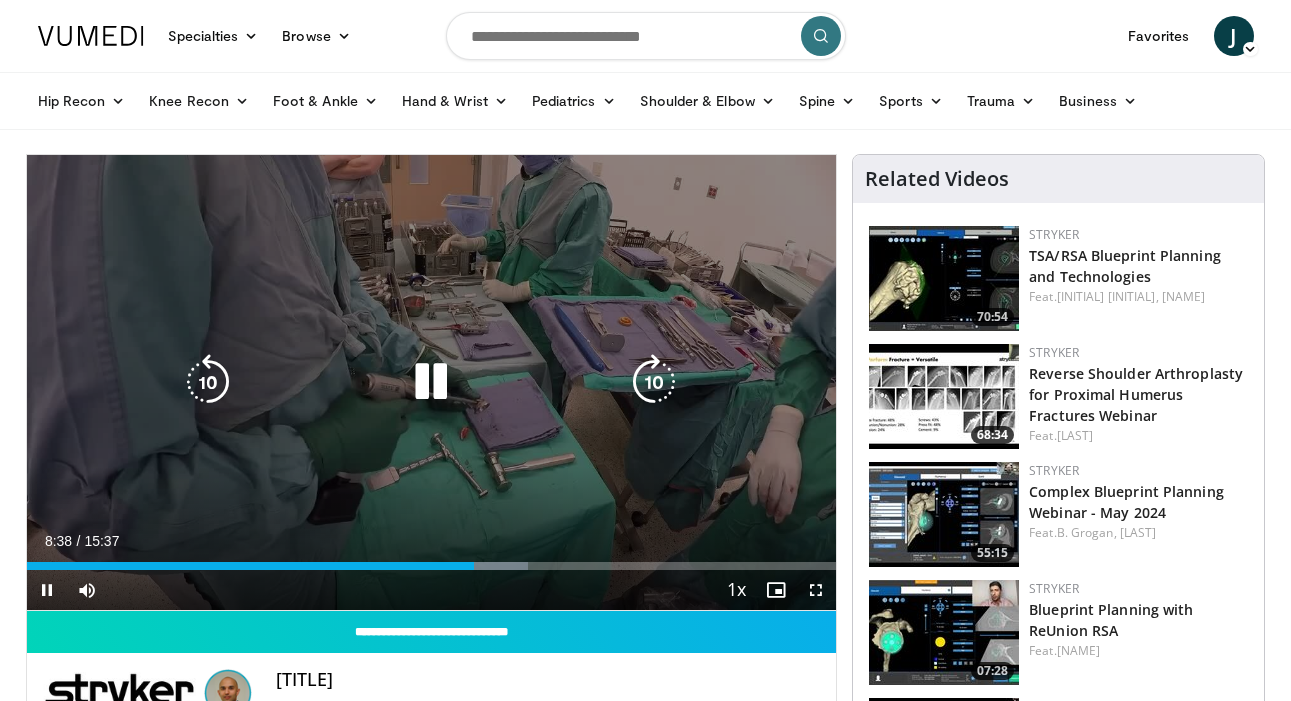click at bounding box center [431, 382] 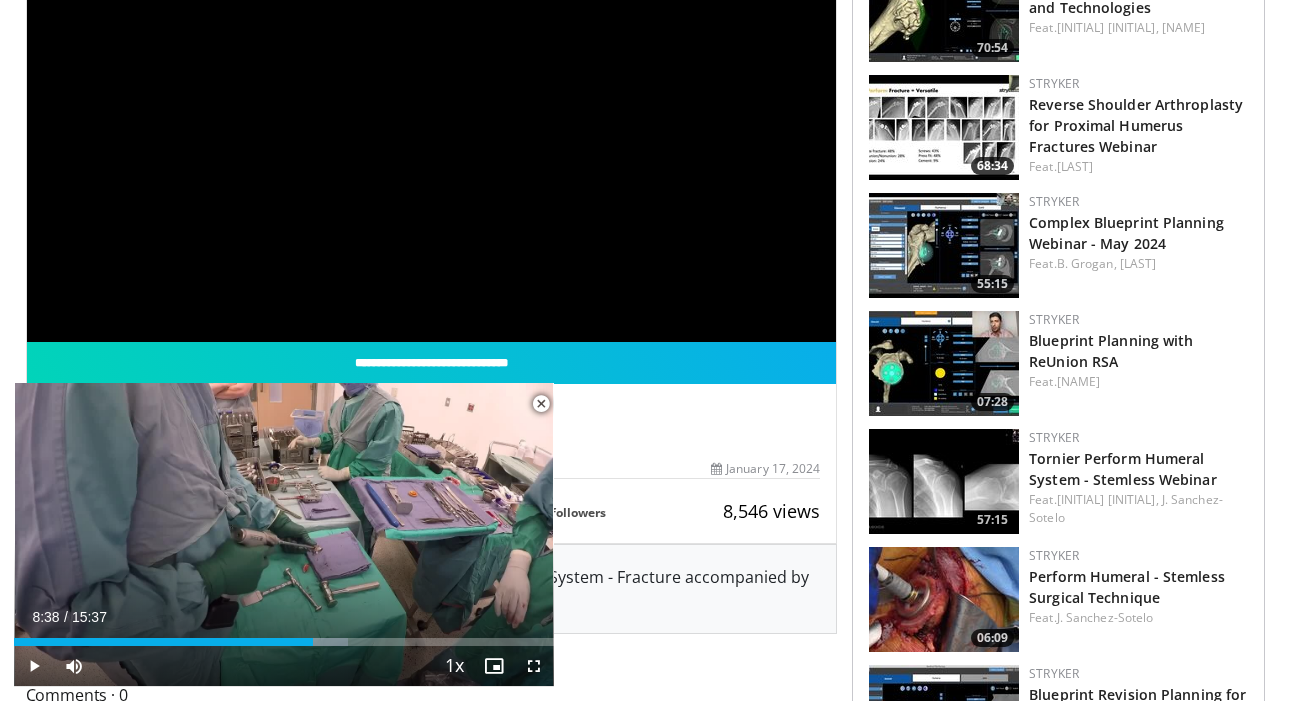 scroll, scrollTop: 0, scrollLeft: 0, axis: both 